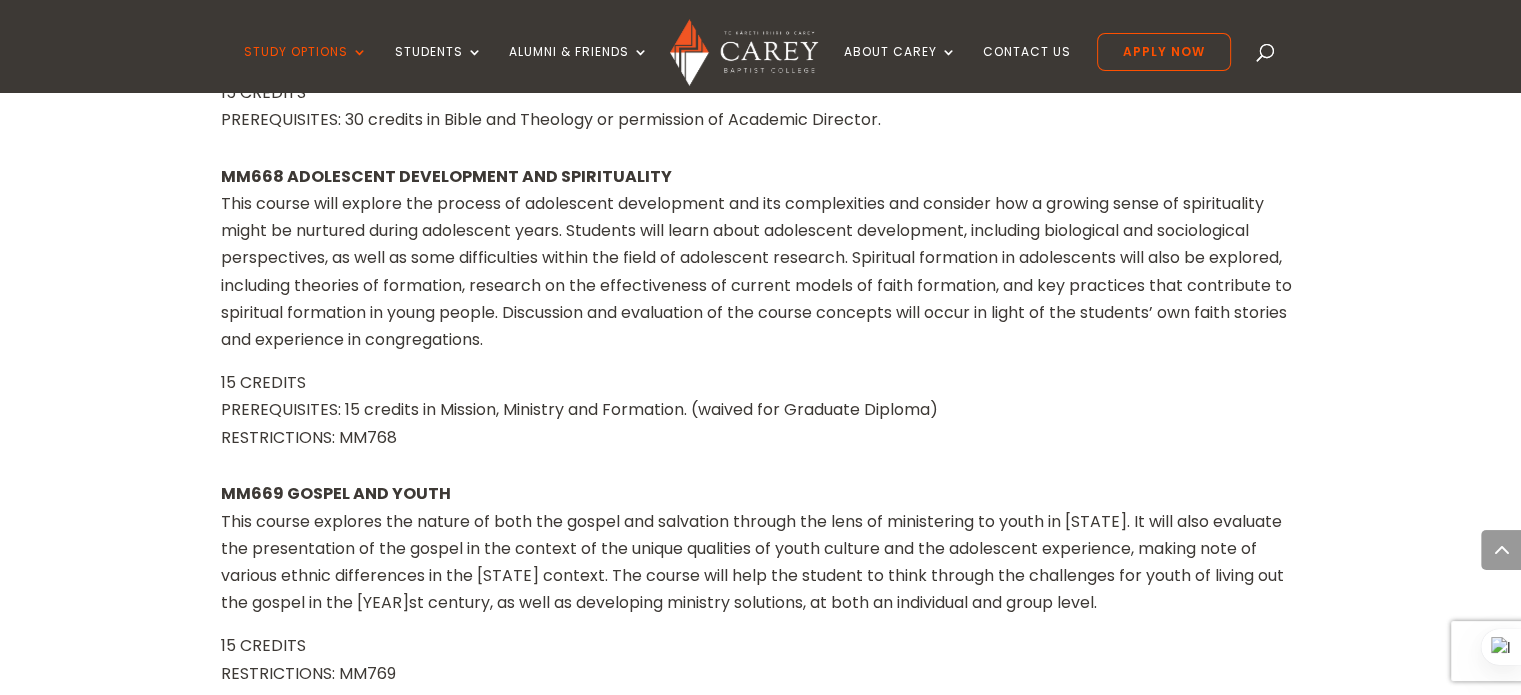 scroll, scrollTop: 17966, scrollLeft: 0, axis: vertical 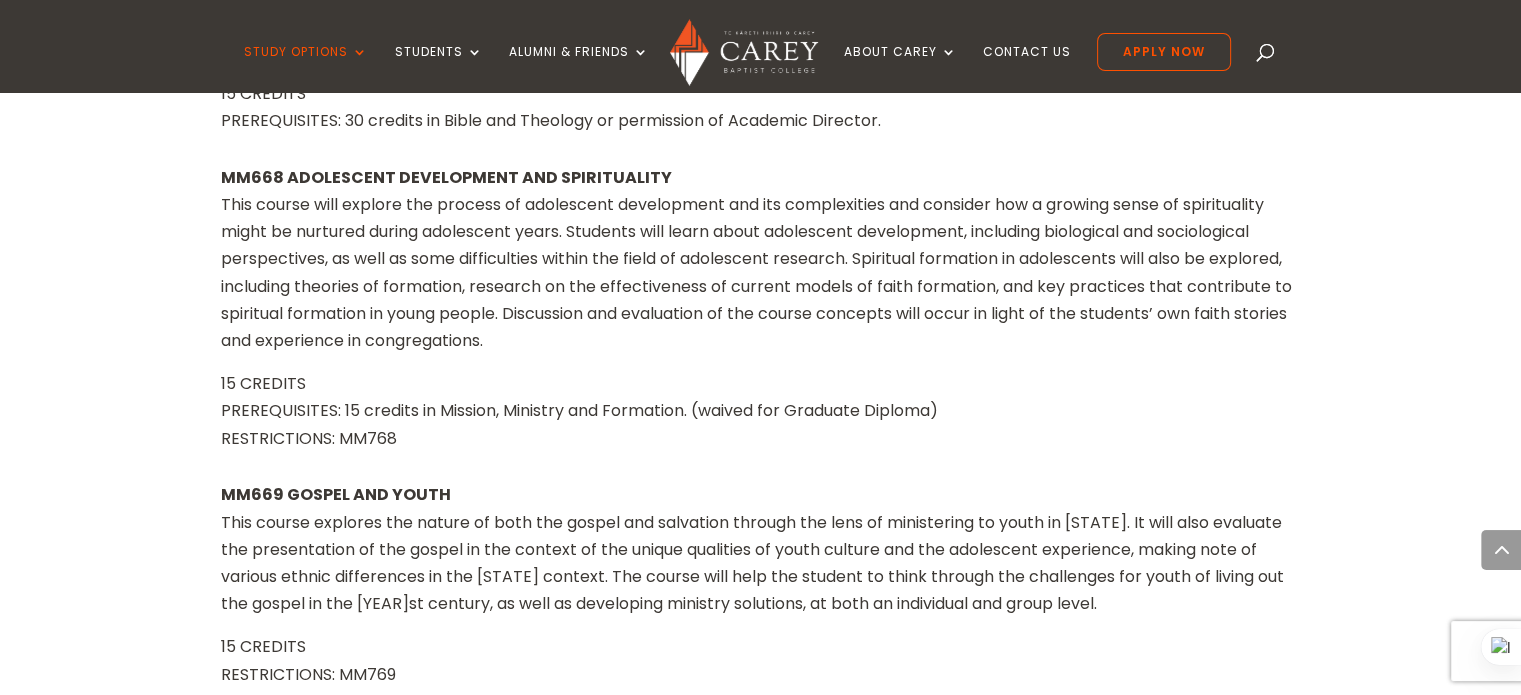 click on "MM668 ADOLESCENT DEVELOPMENT AND SPIRITUALITY This course will explore the process of adolescent development and its complexities and consider how a growing sense of spirituality might be nurtured during adolescent years. Students will learn about adolescent development, including biological and sociological perspectives, as well as some difficulties within the field of adolescent research. Spiritual formation in adolescents will also be explored, including theories of formation, research on the effectiveness of current models of faith formation, and key practices that contribute to spiritual formation in young people. Discussion and evaluation of the course concepts will occur in light of the students’ own faith stories and experience in congregations." at bounding box center [761, 267] 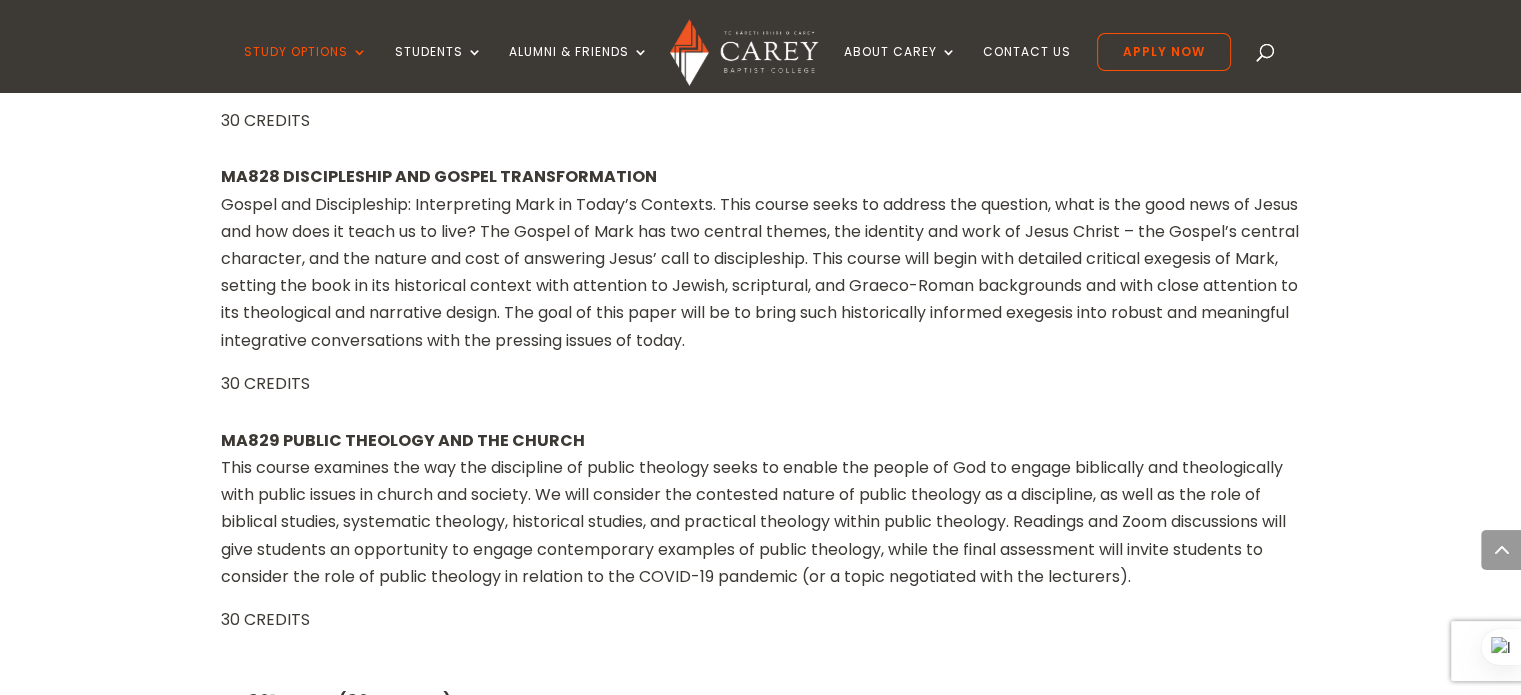 scroll, scrollTop: 22944, scrollLeft: 0, axis: vertical 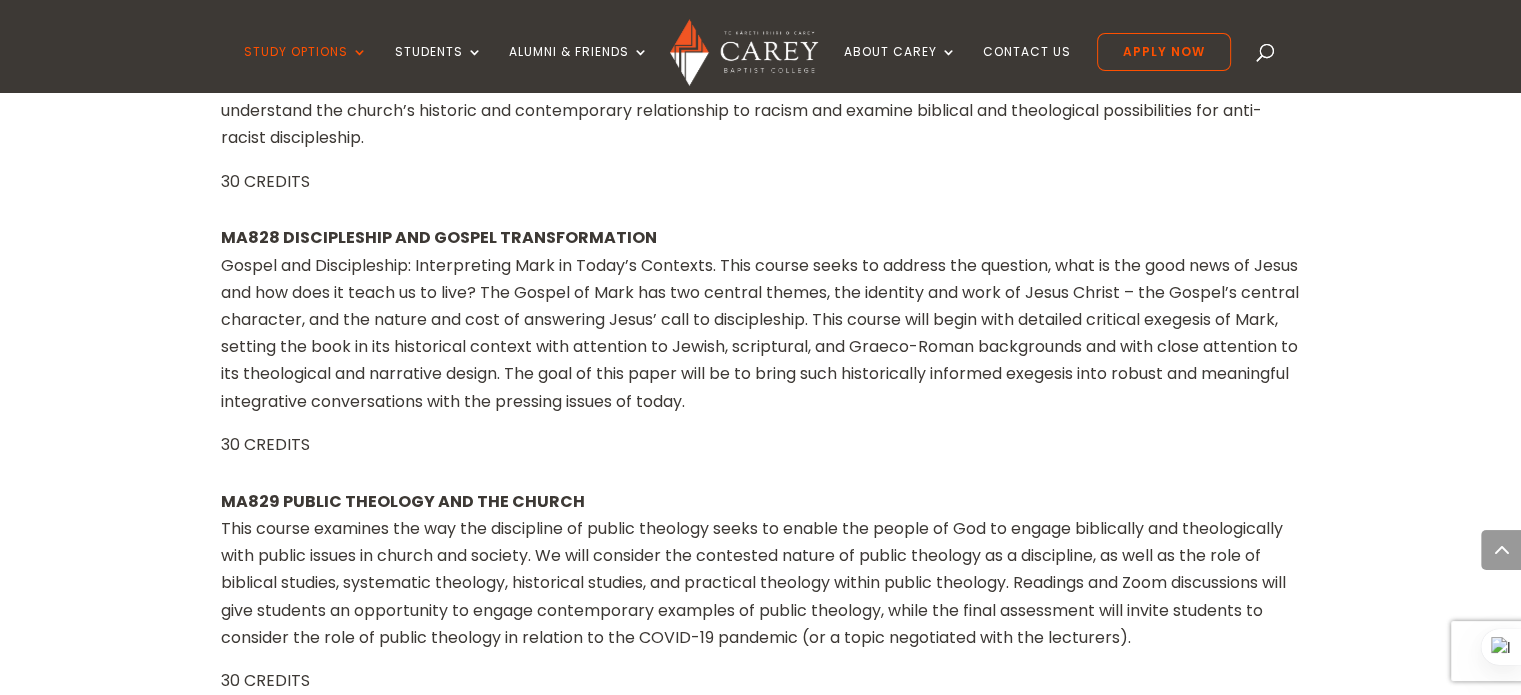click at bounding box center (1266, 56) 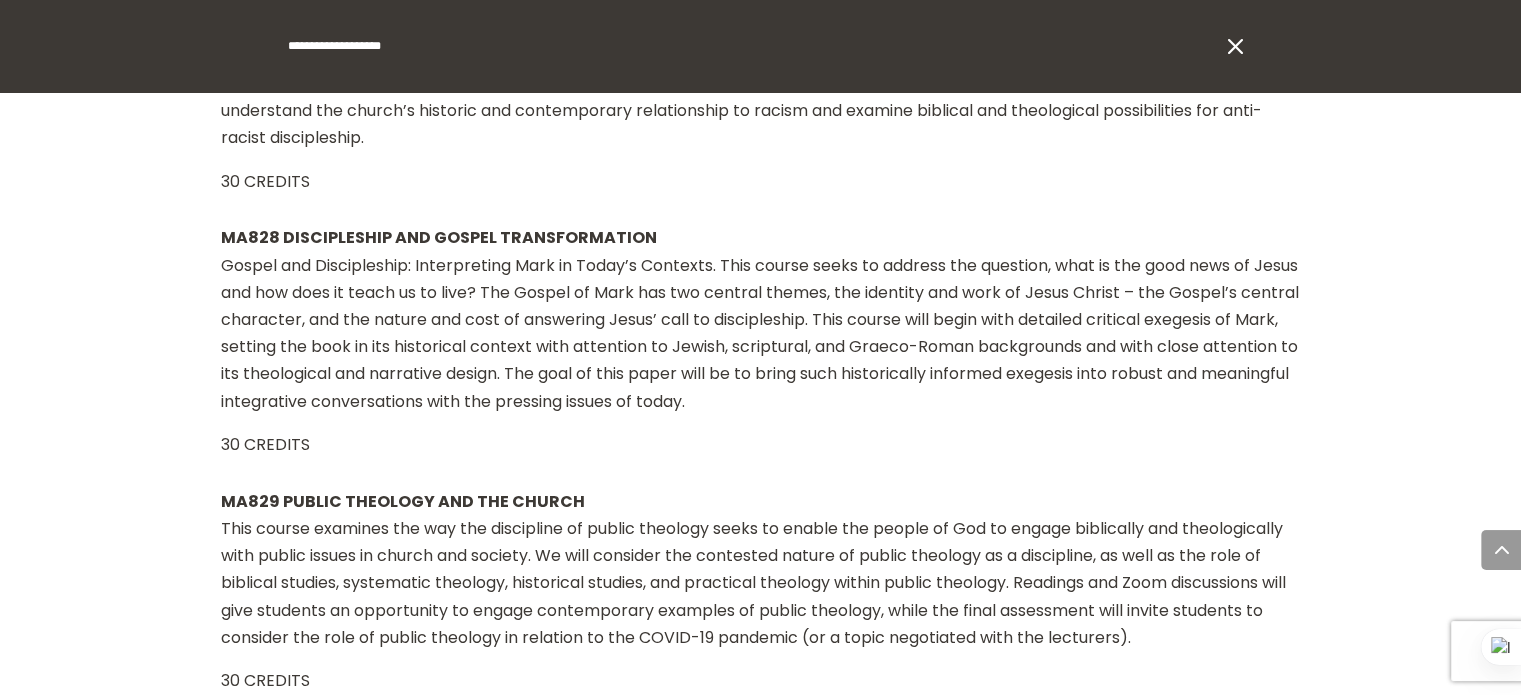 type on "**********" 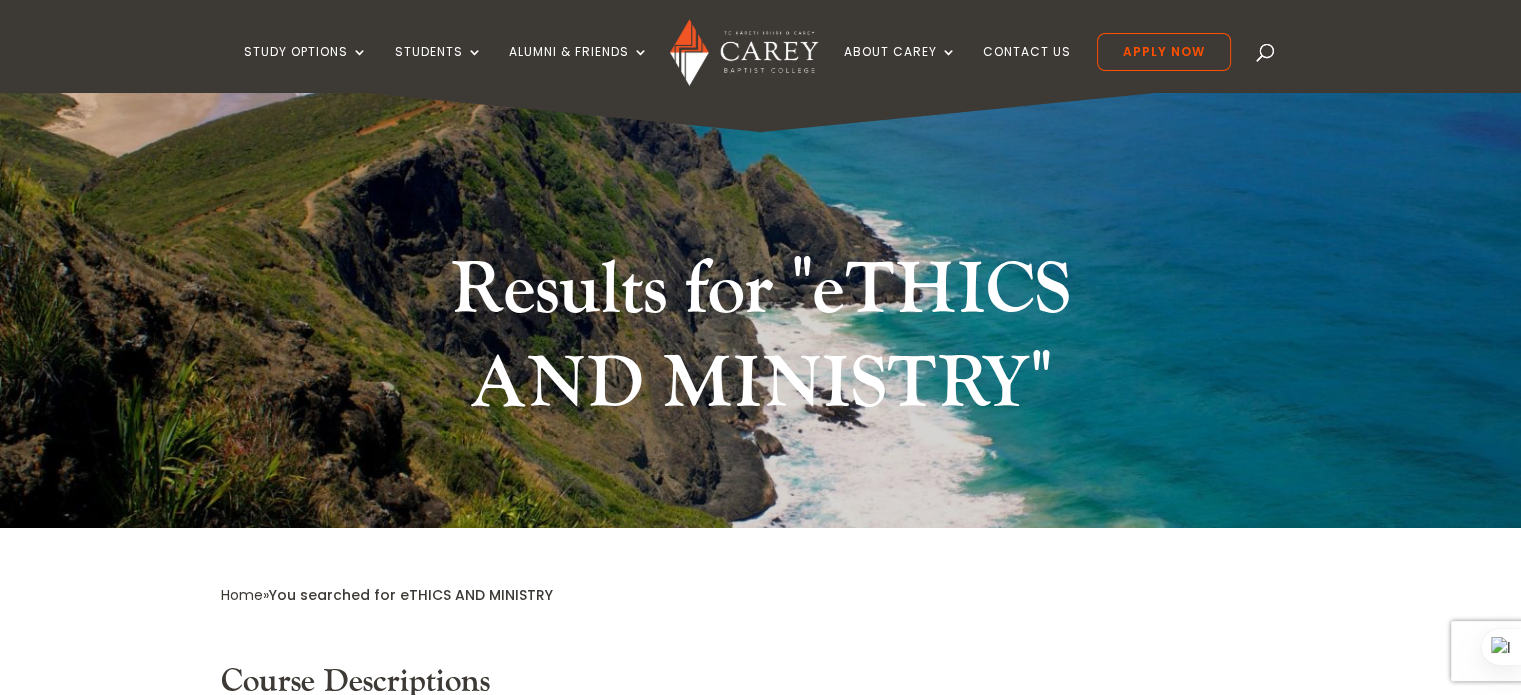 scroll, scrollTop: 0, scrollLeft: 0, axis: both 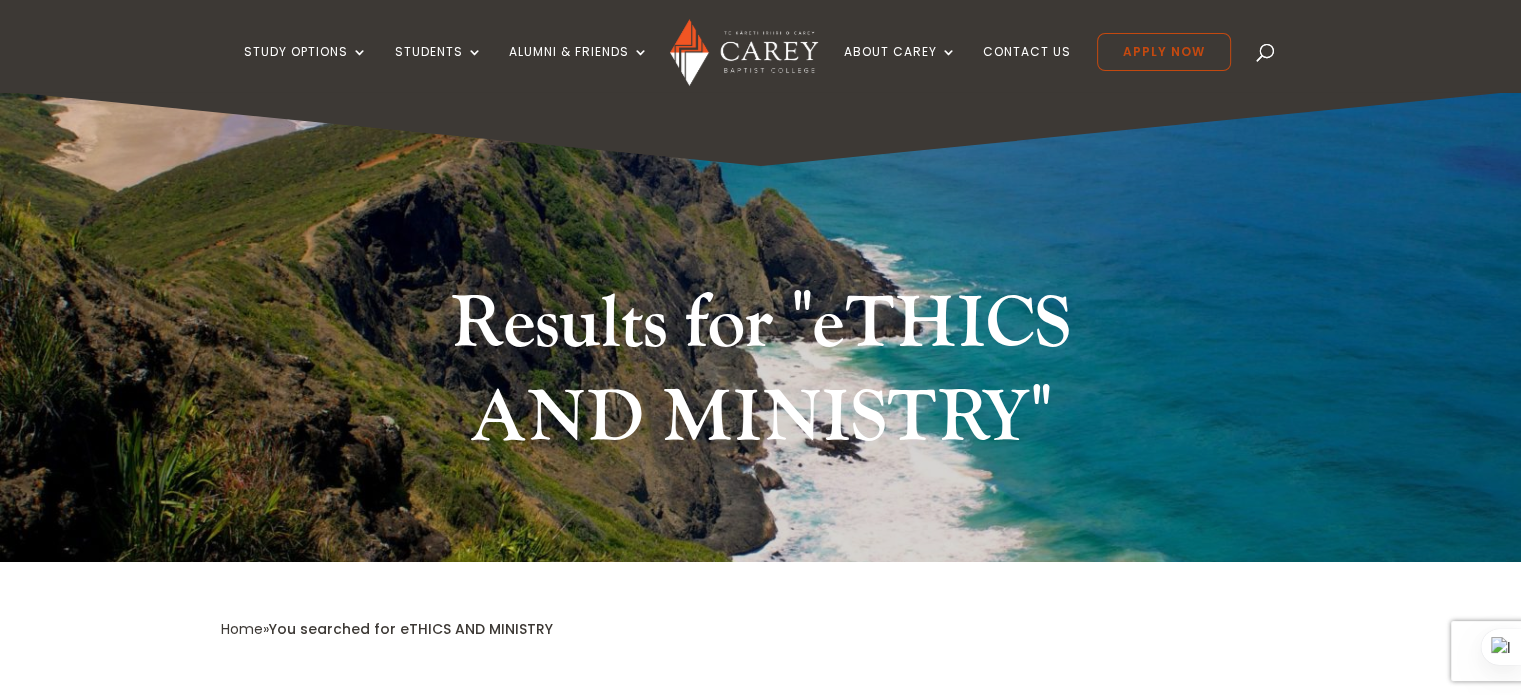 click on "Apply Now" at bounding box center [1164, 52] 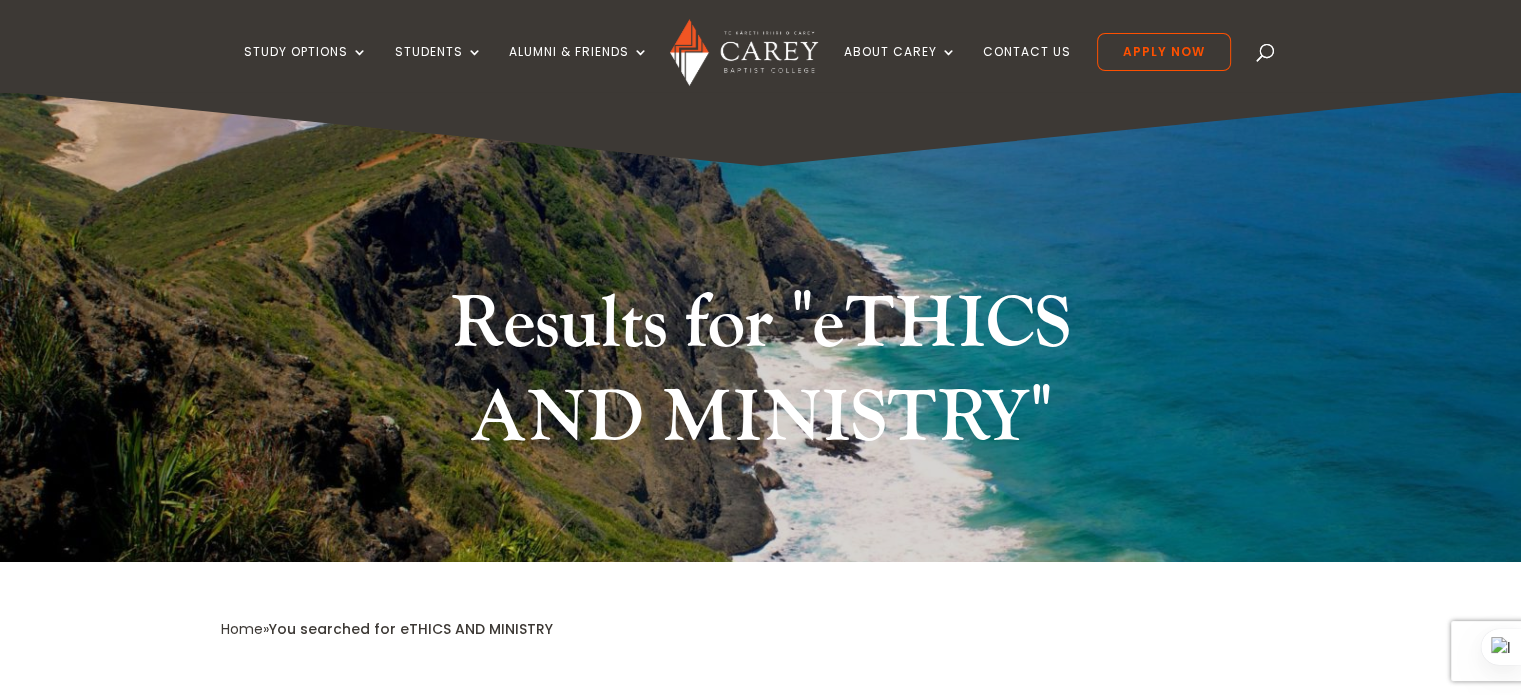 click at bounding box center (1266, 56) 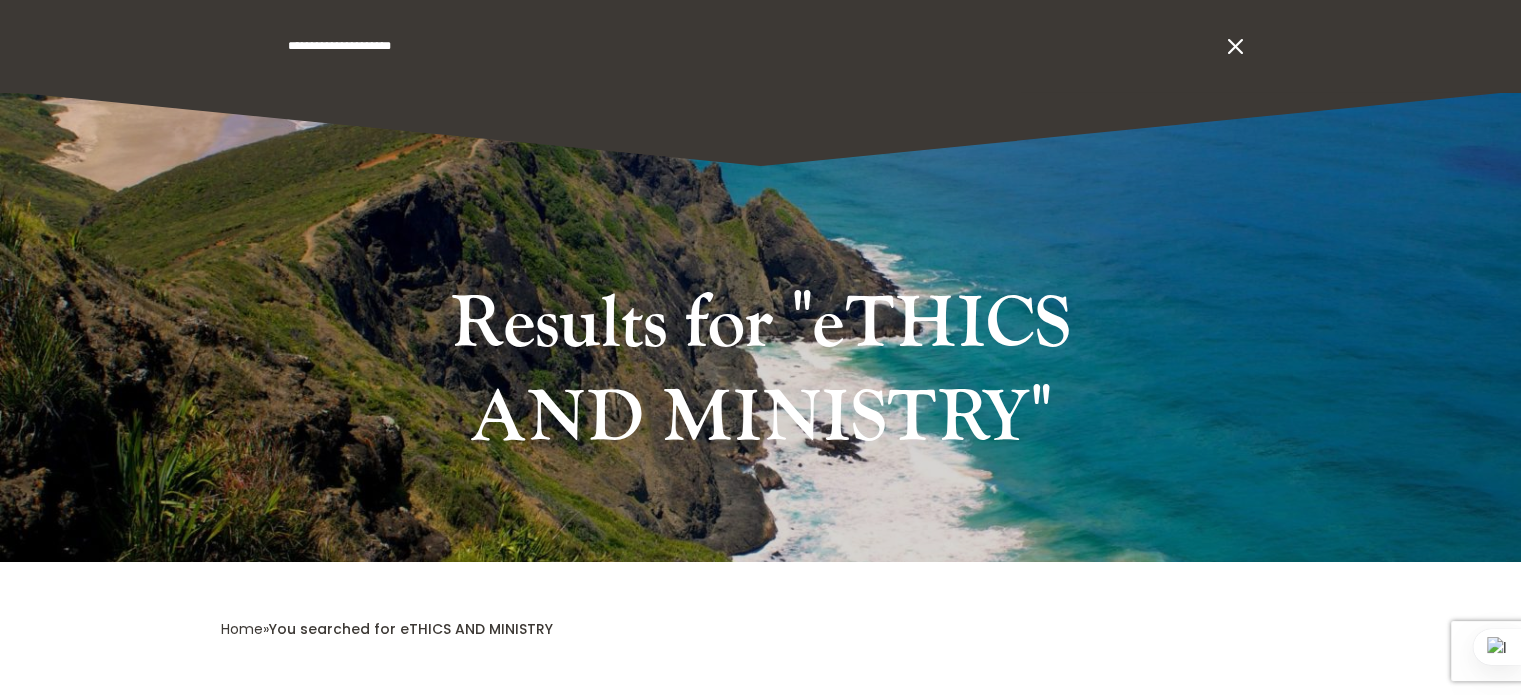 click on "**********" at bounding box center [760, 46] 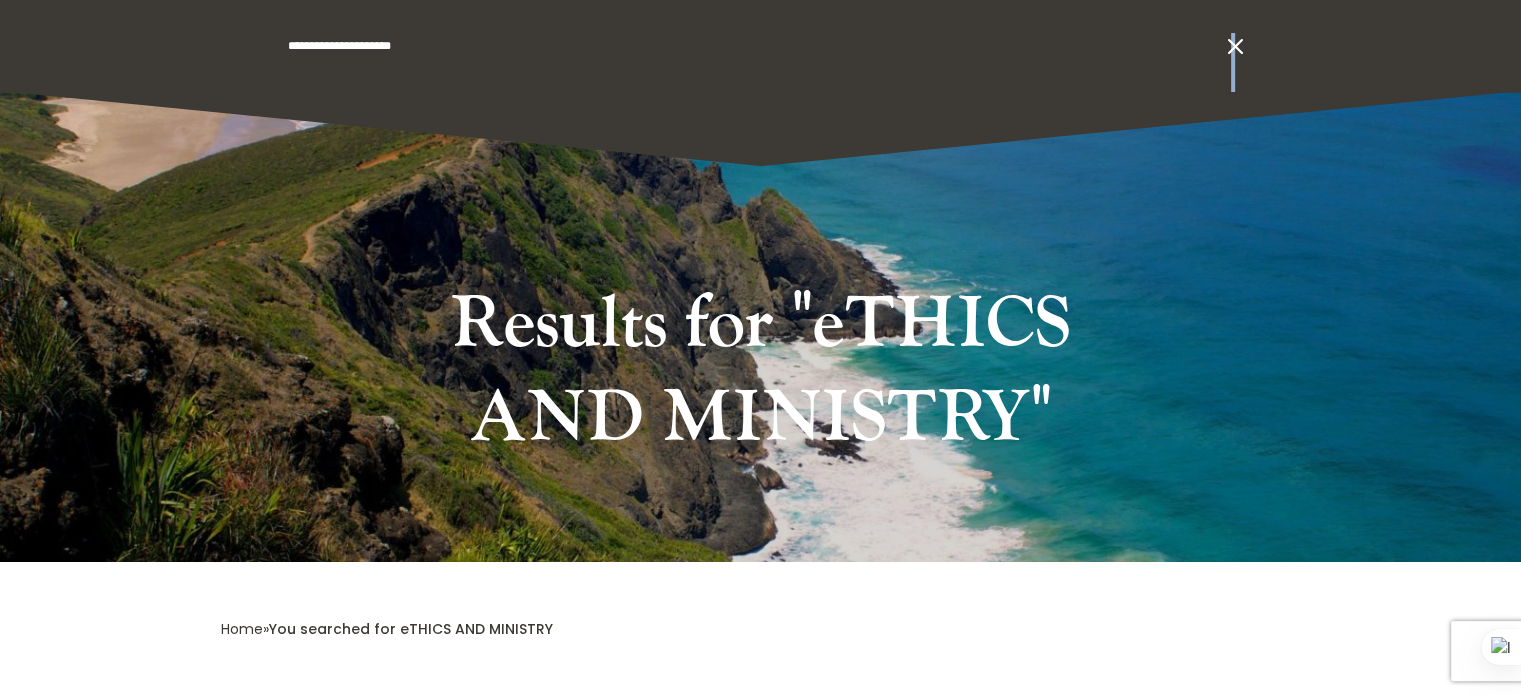 click on "**********" at bounding box center [760, 46] 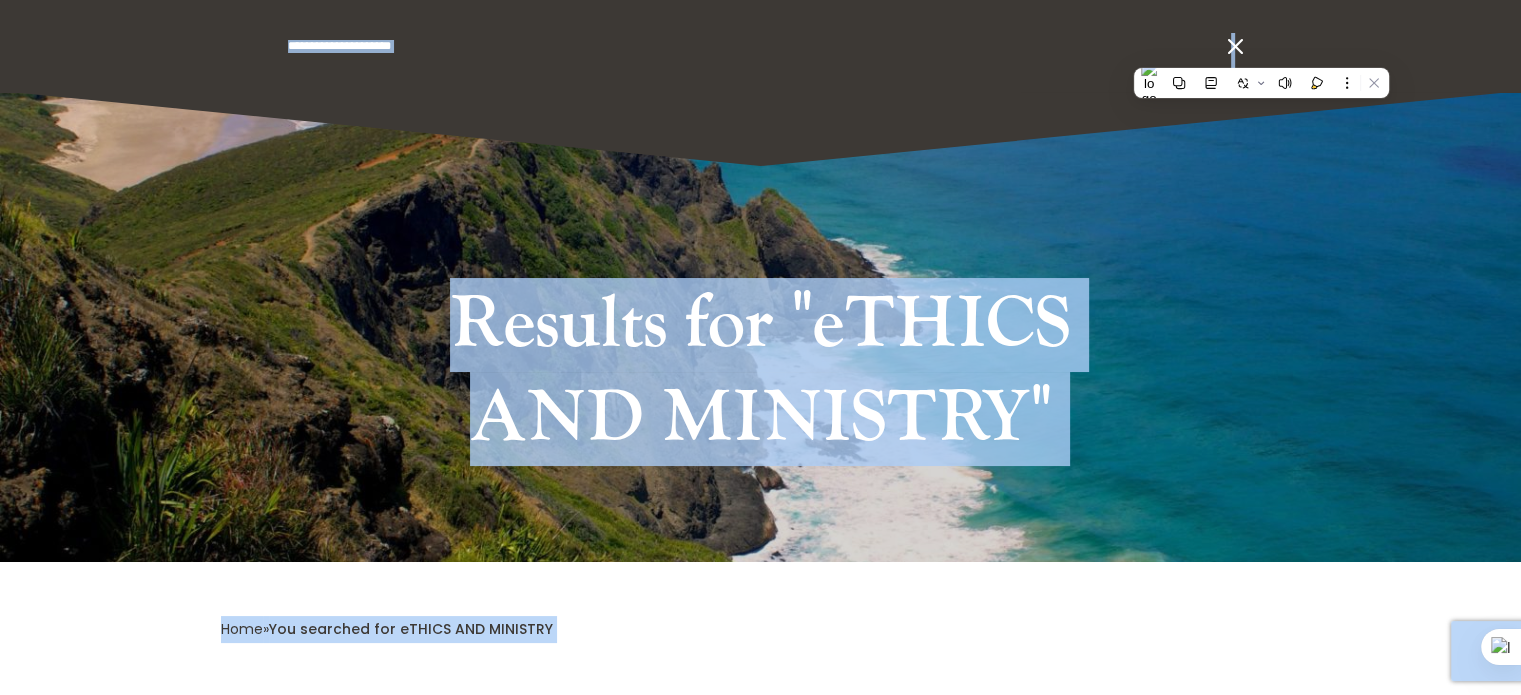 click on "**********" at bounding box center [752, 46] 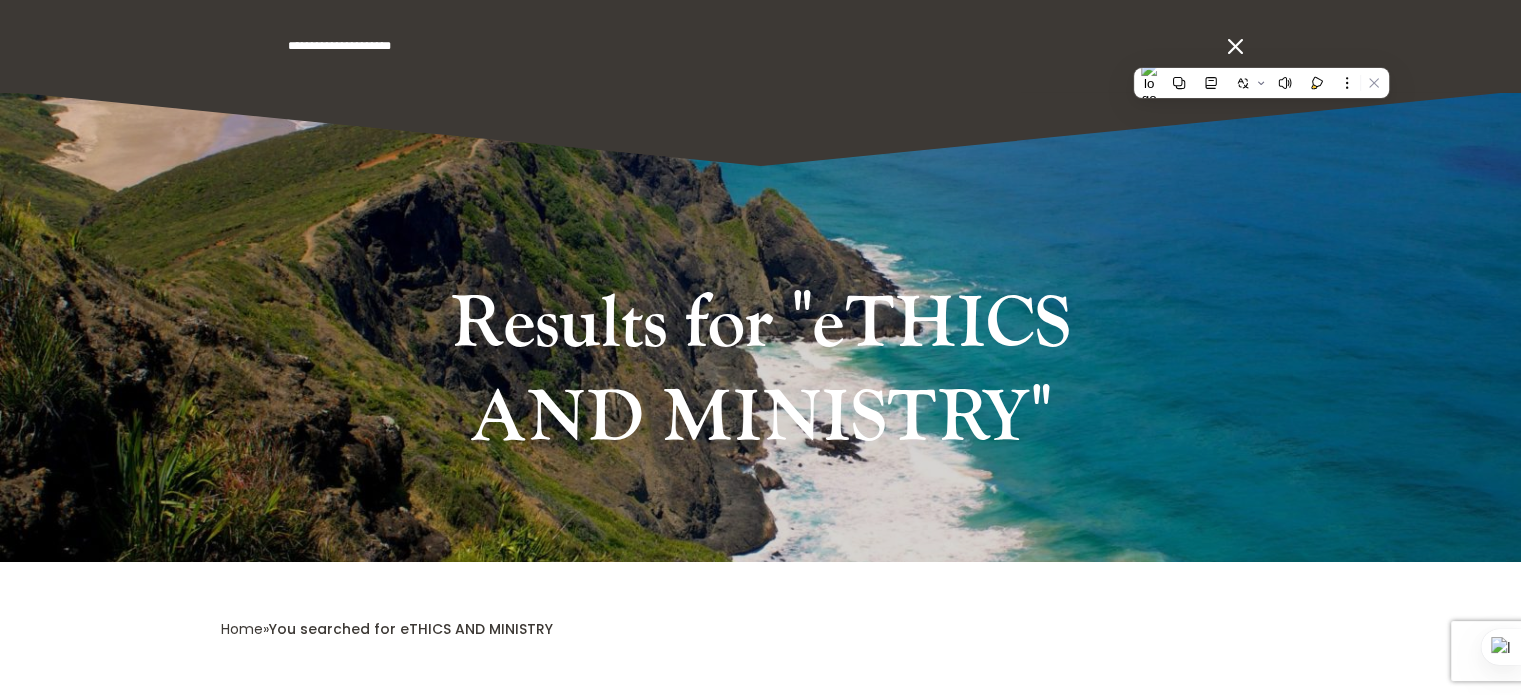 click on "**********" at bounding box center (752, 46) 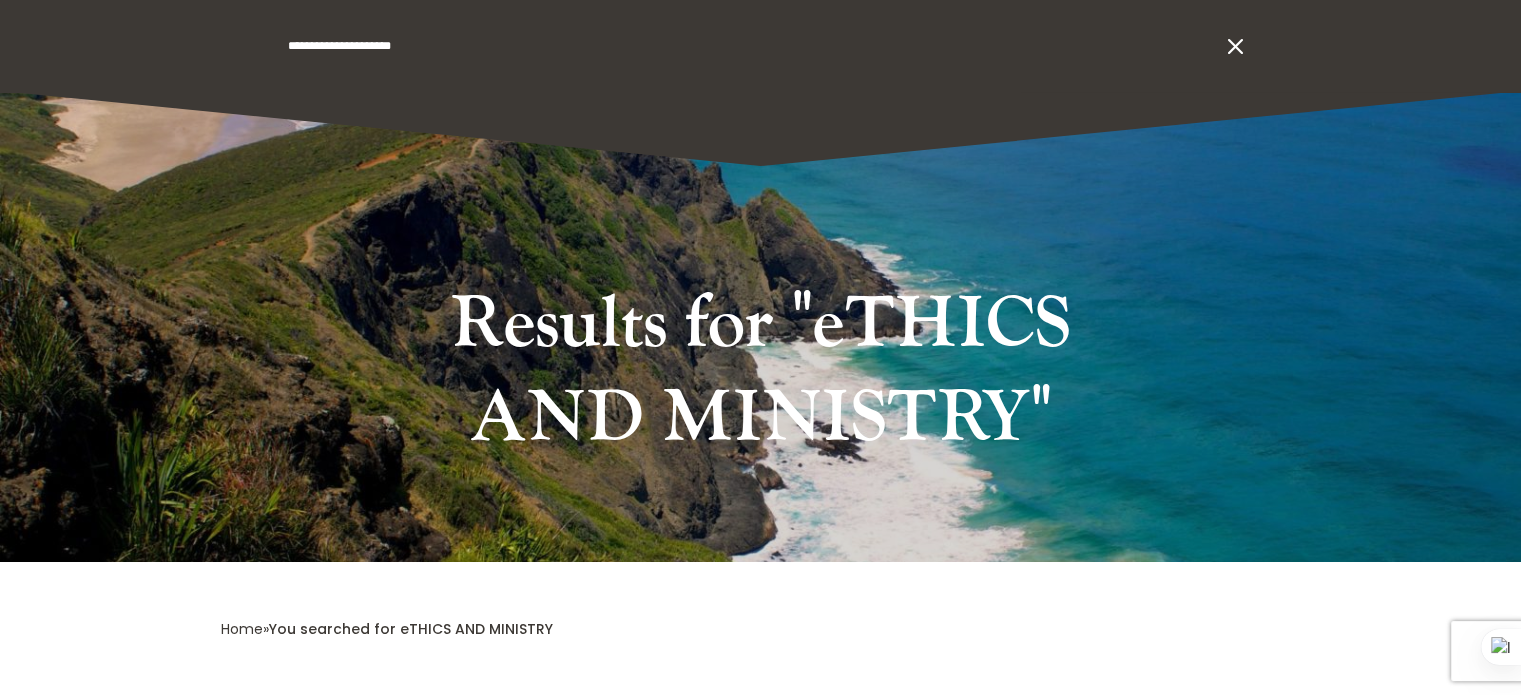 click on "**********" at bounding box center (752, 46) 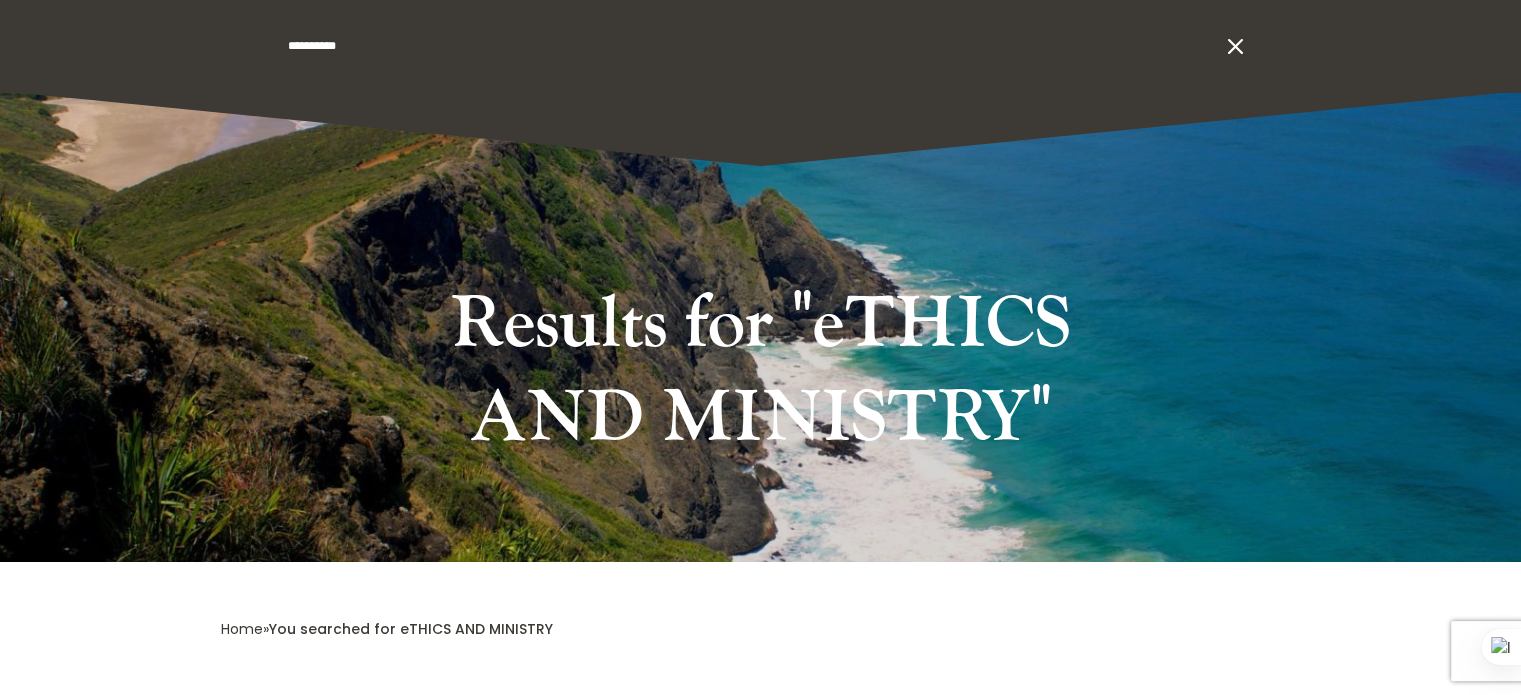type on "**********" 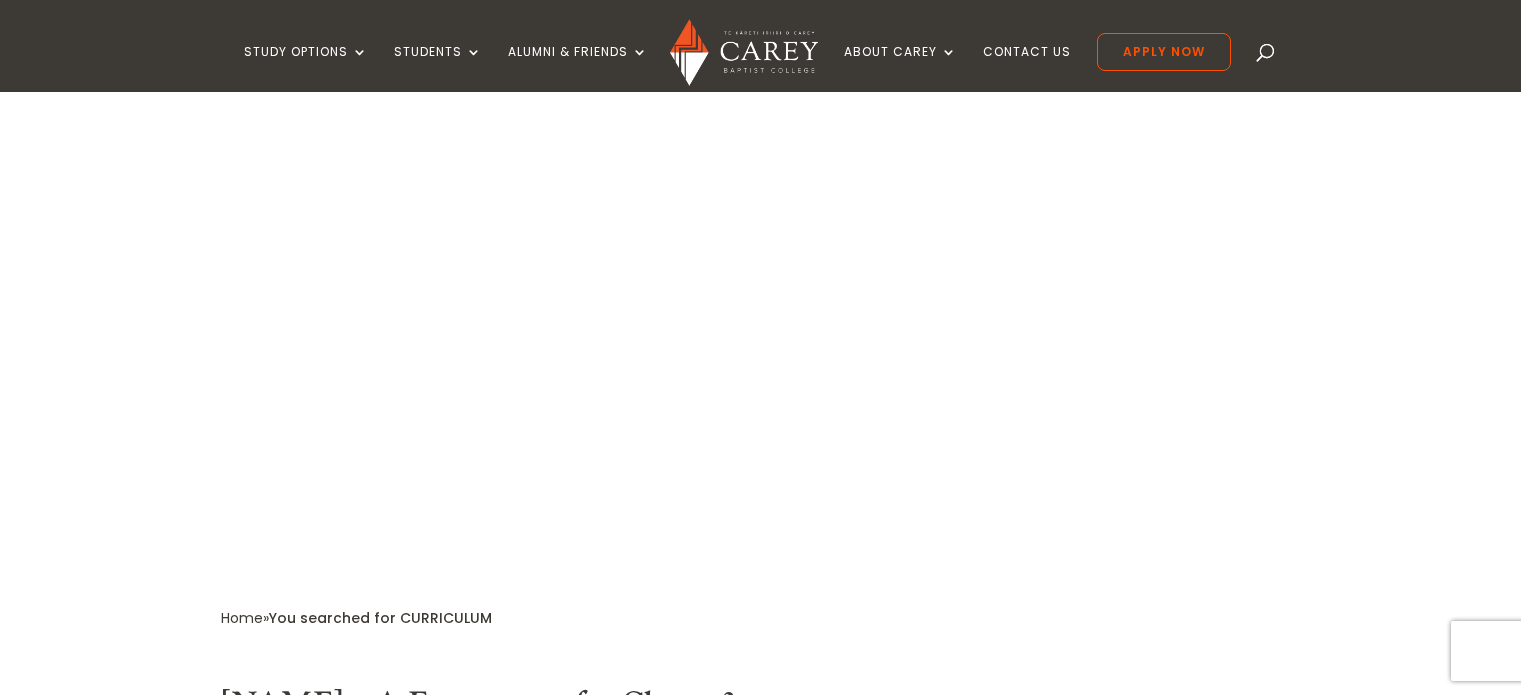scroll, scrollTop: 0, scrollLeft: 0, axis: both 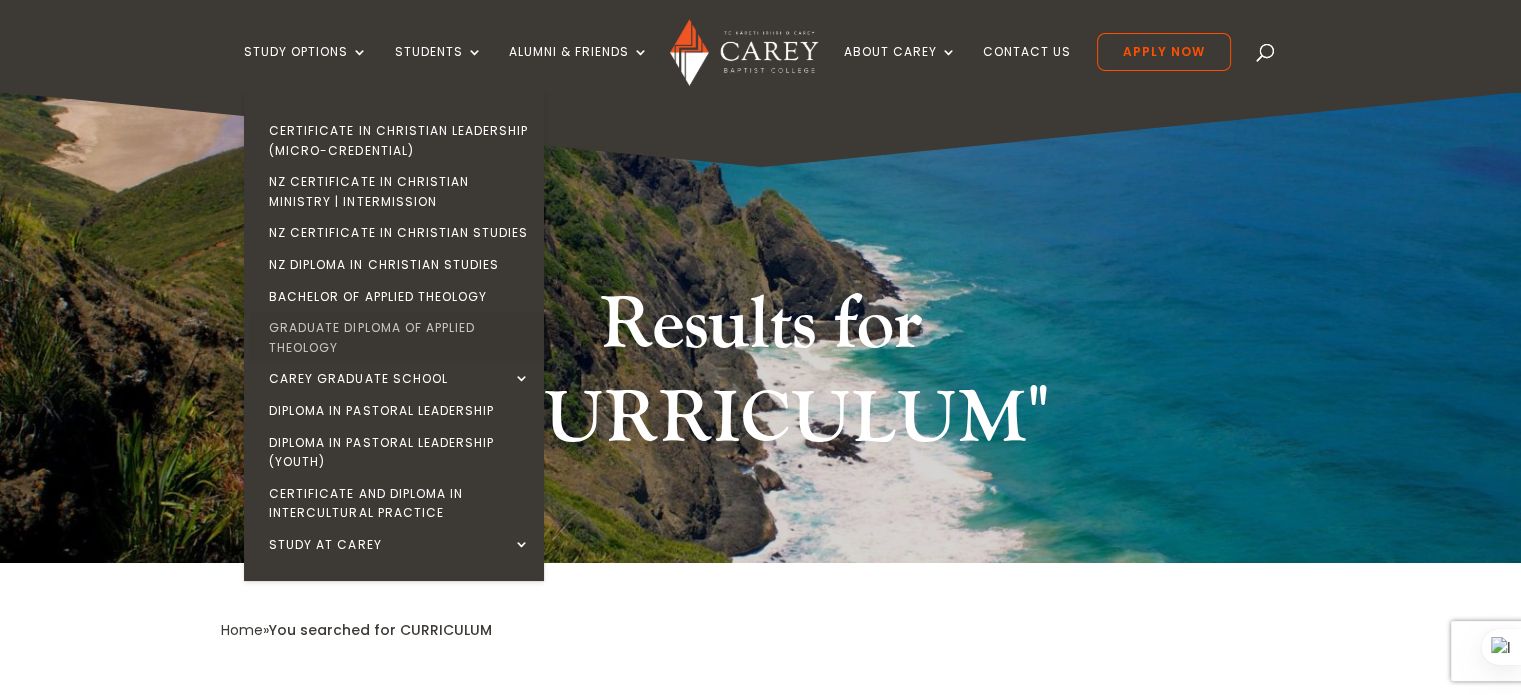 click on "Graduate Diploma of Applied Theology" at bounding box center (399, 337) 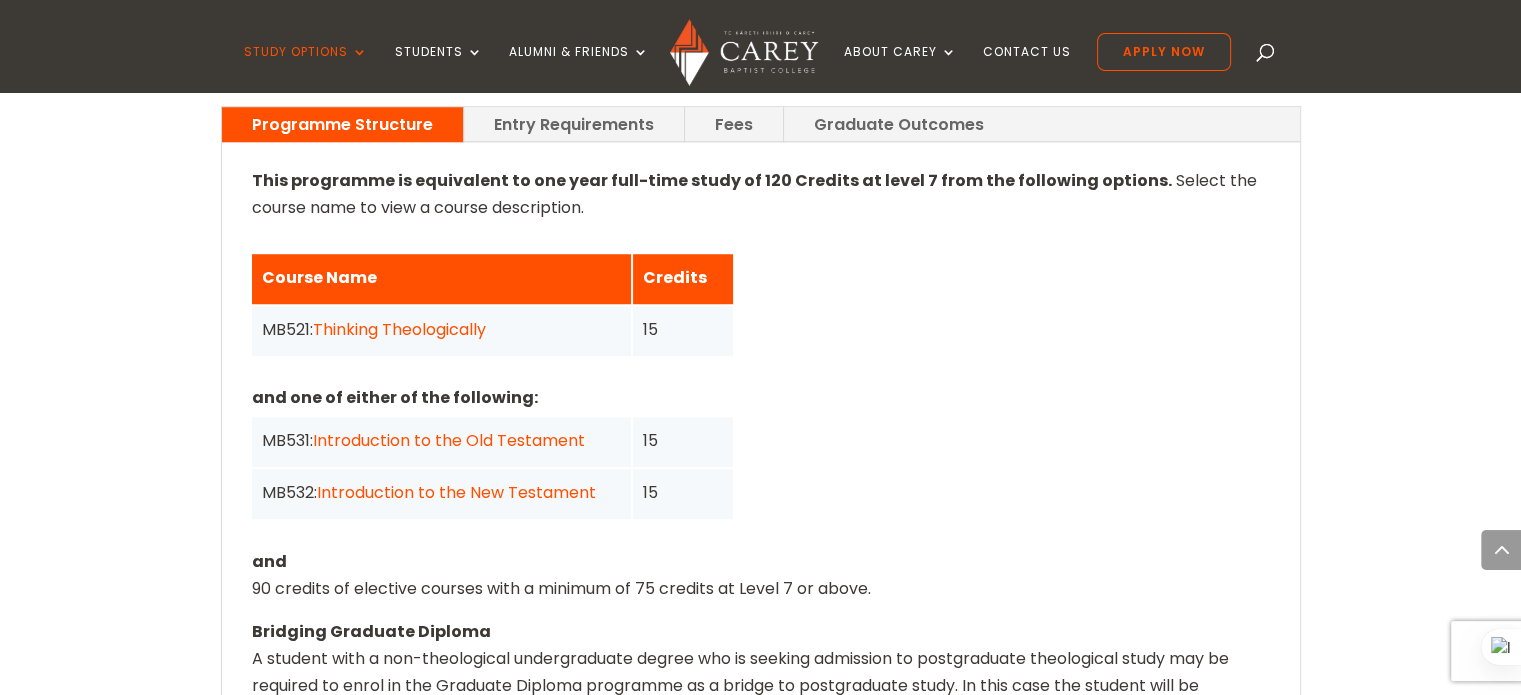 scroll, scrollTop: 1502, scrollLeft: 0, axis: vertical 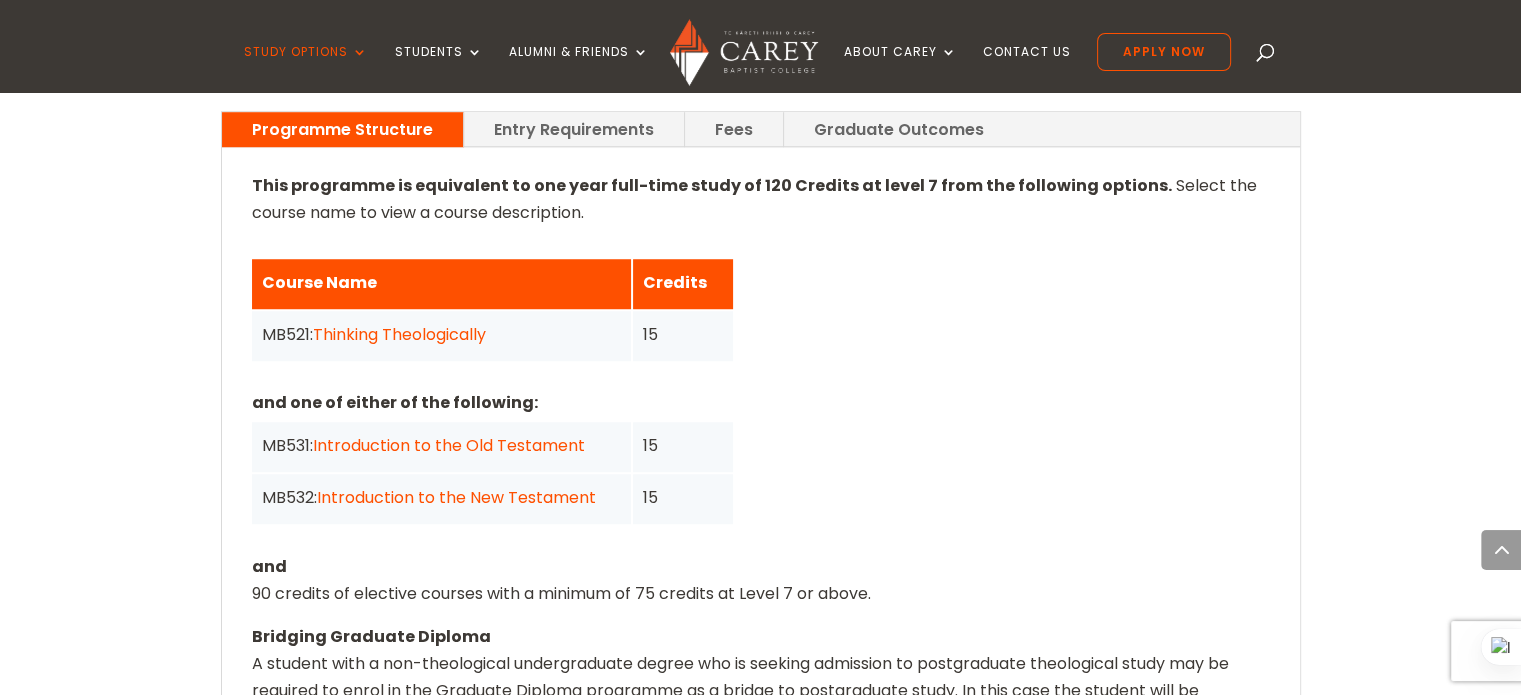 click on "Thinking Theologically" at bounding box center [399, 334] 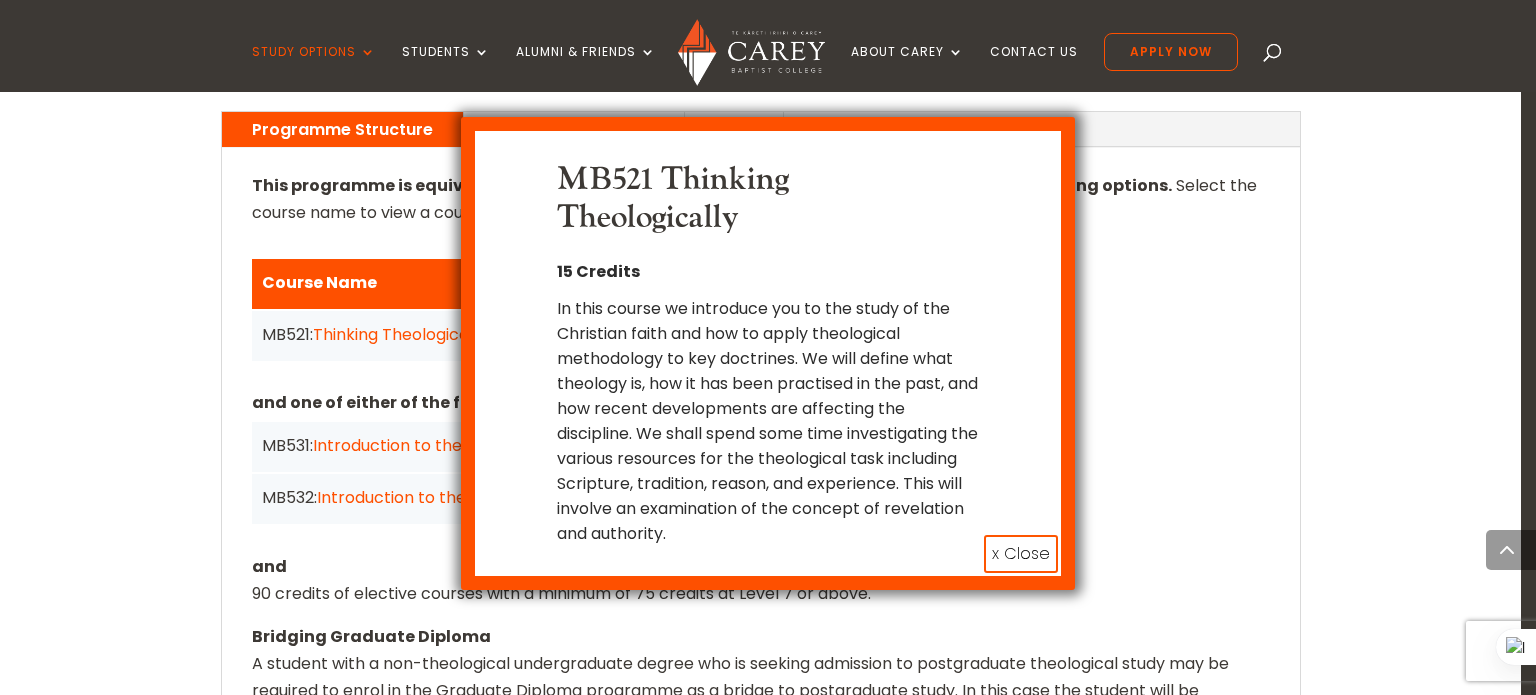 click on "MB521 Thinking Theologically
15 Credits
In this course we introduce you to the study of the Christian faith and how to apply theological methodology to key doctrines. We will define what theology is, how it has been practised in the past, and how recent developments are affecting the discipline. We shall spend some time investigating the various resources for the theological task including Scripture, tradition, reason, and experience. This will involve an examination of the concept of revelation and authority.
x Close" at bounding box center [768, 347] 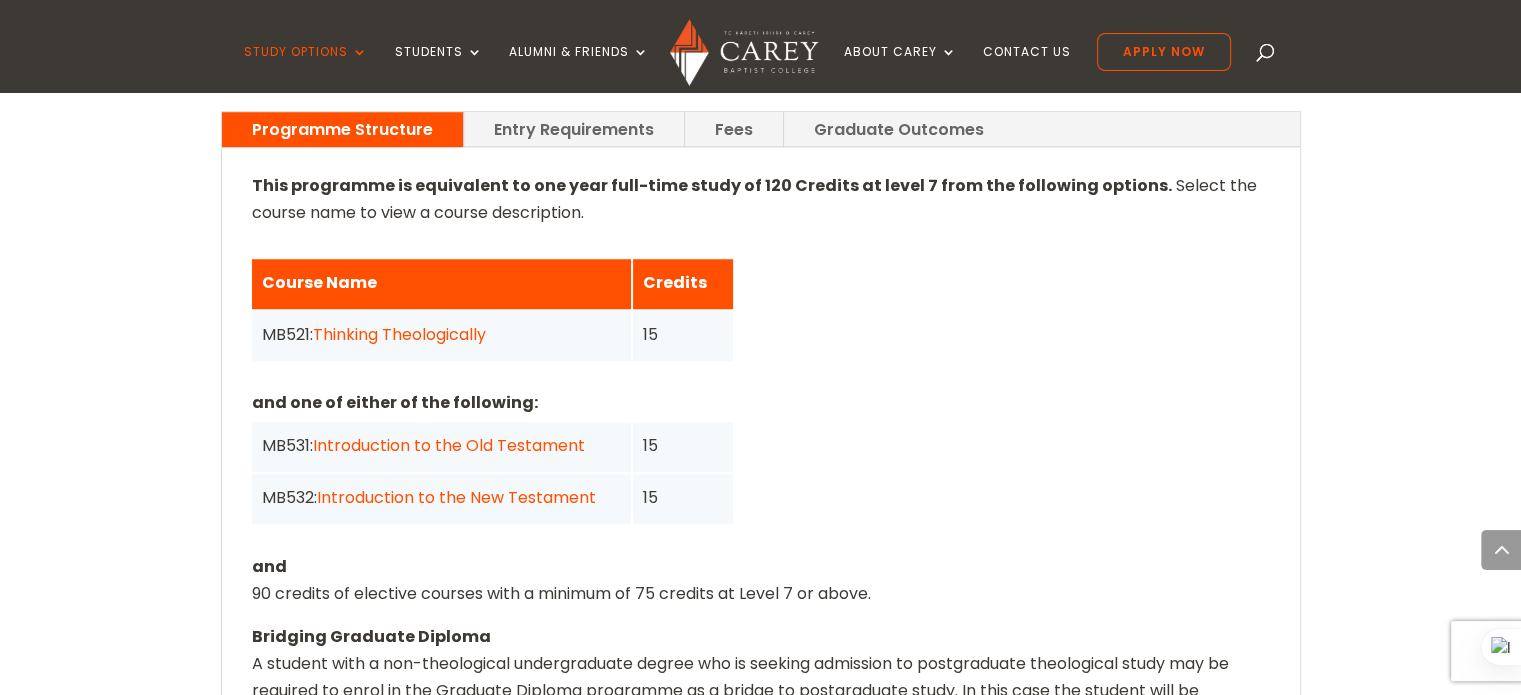 click on "Course Name" at bounding box center [441, 282] 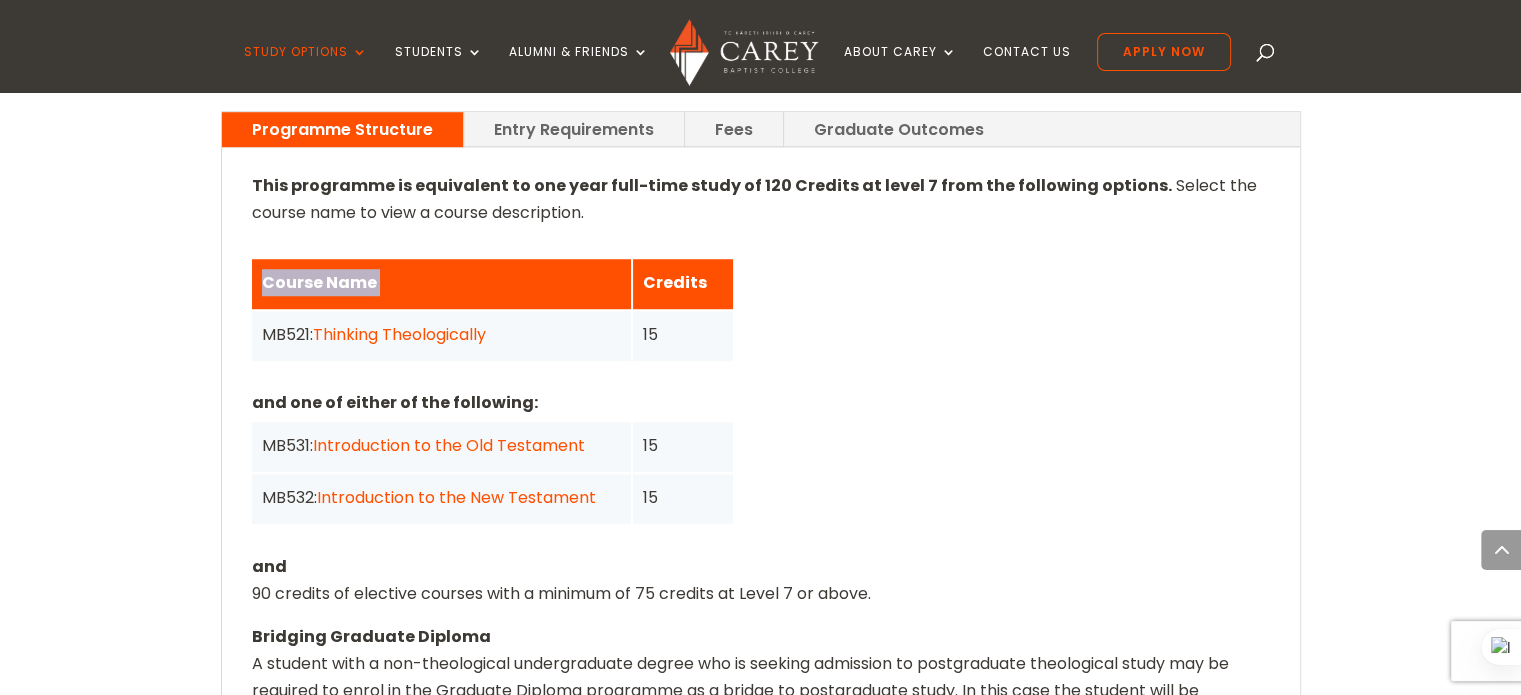 click on "Course Name" at bounding box center (441, 282) 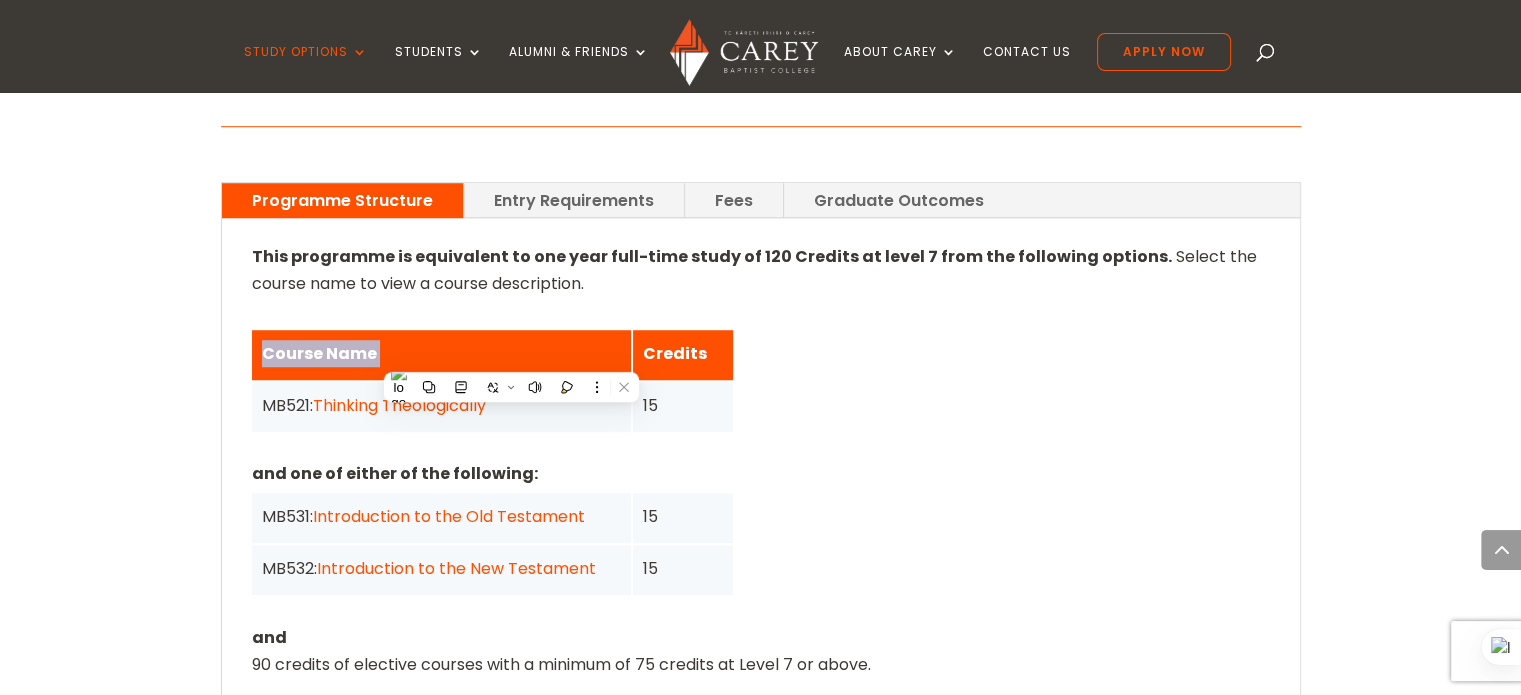 scroll, scrollTop: 1430, scrollLeft: 0, axis: vertical 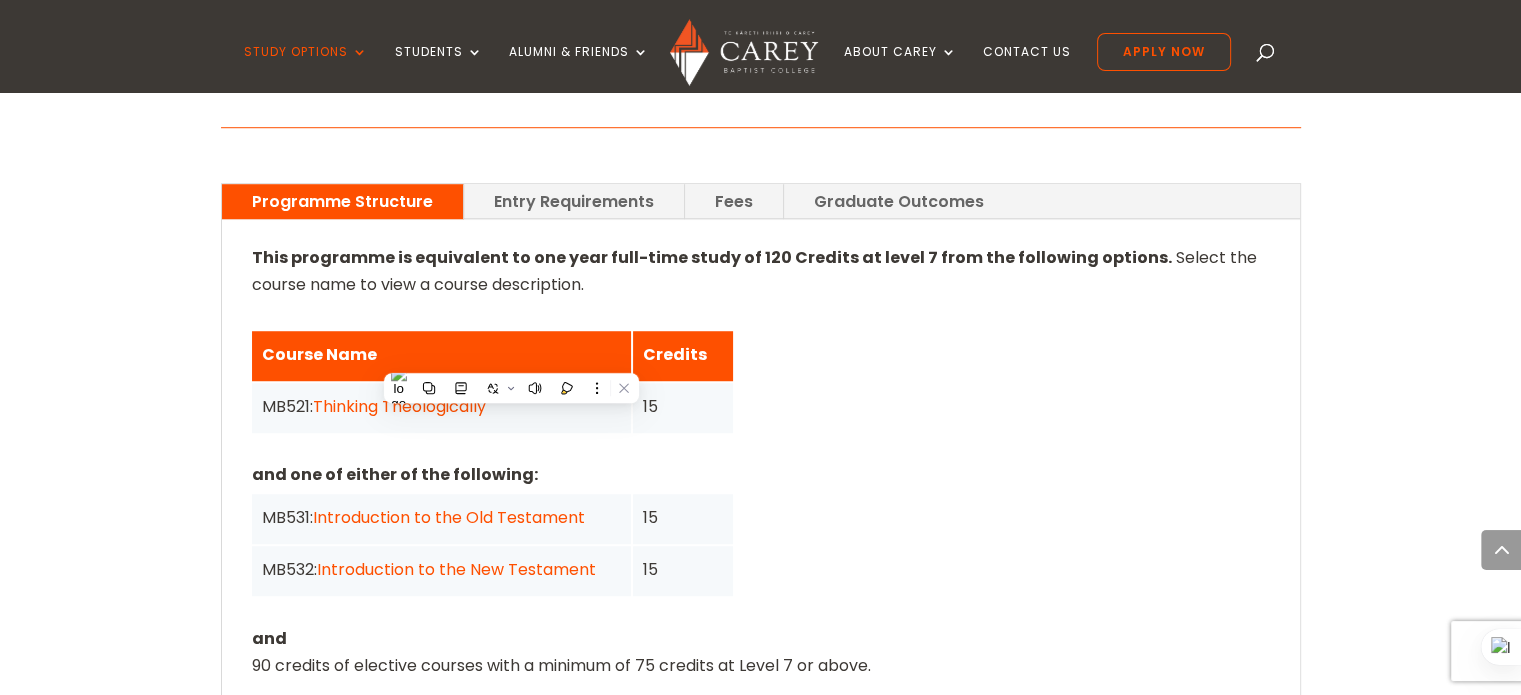 click on "Select the course name to view a course description." at bounding box center (754, 271) 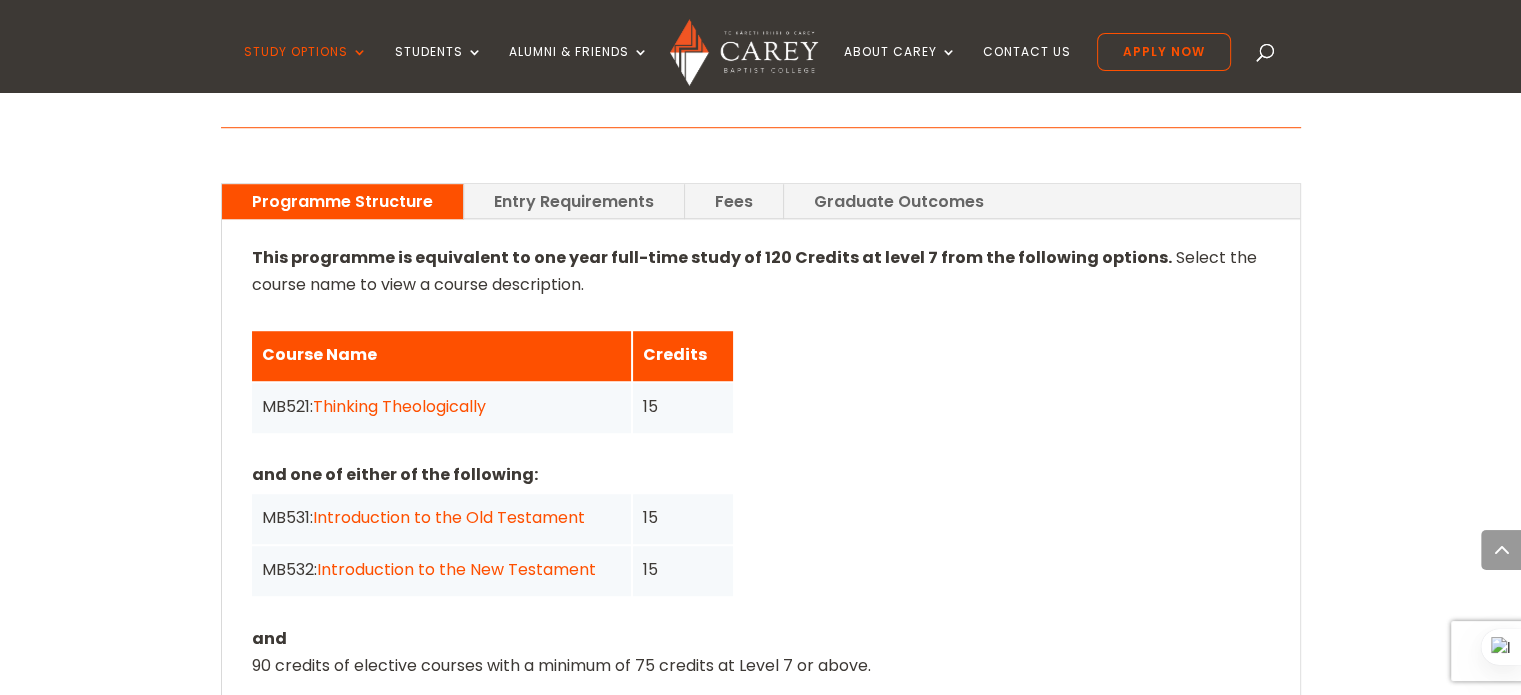 click on "Thinking Theologically" at bounding box center [399, 406] 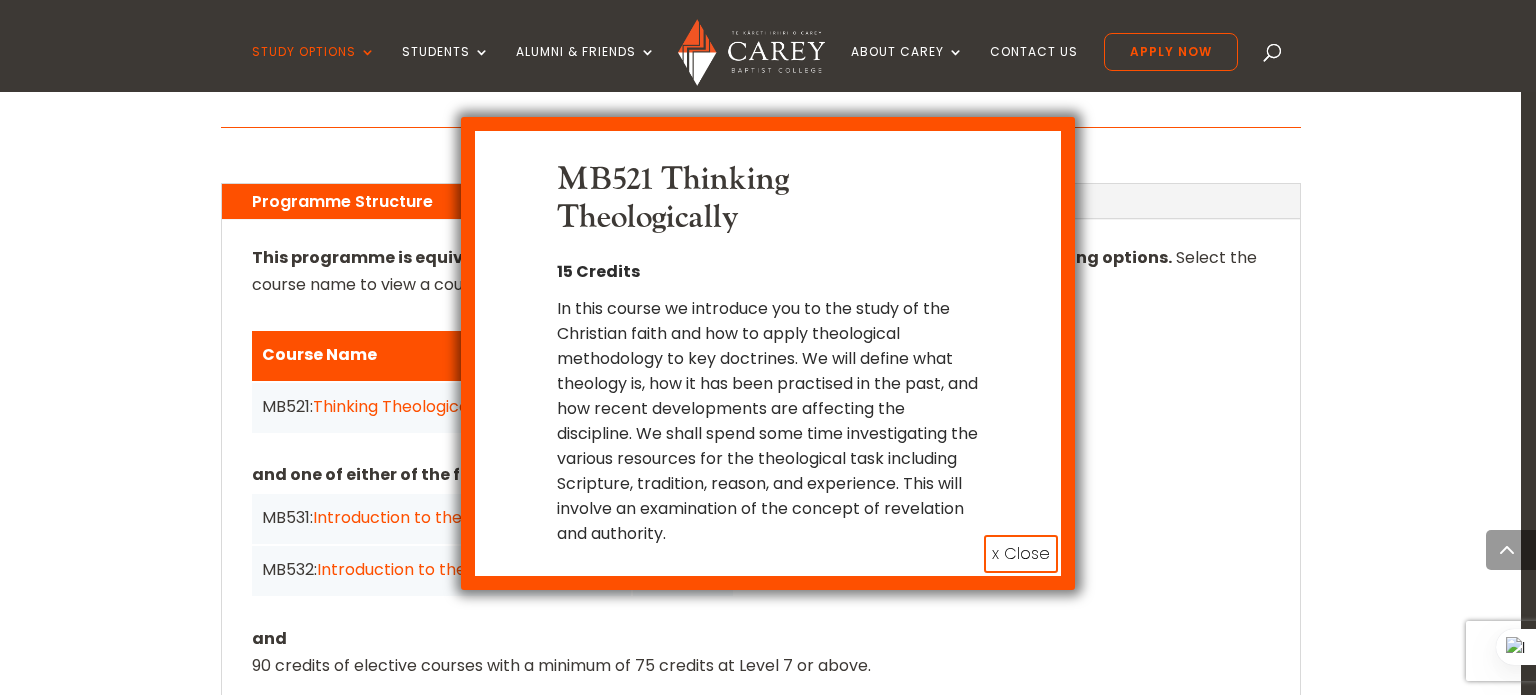 click on "x Close" at bounding box center (1021, 554) 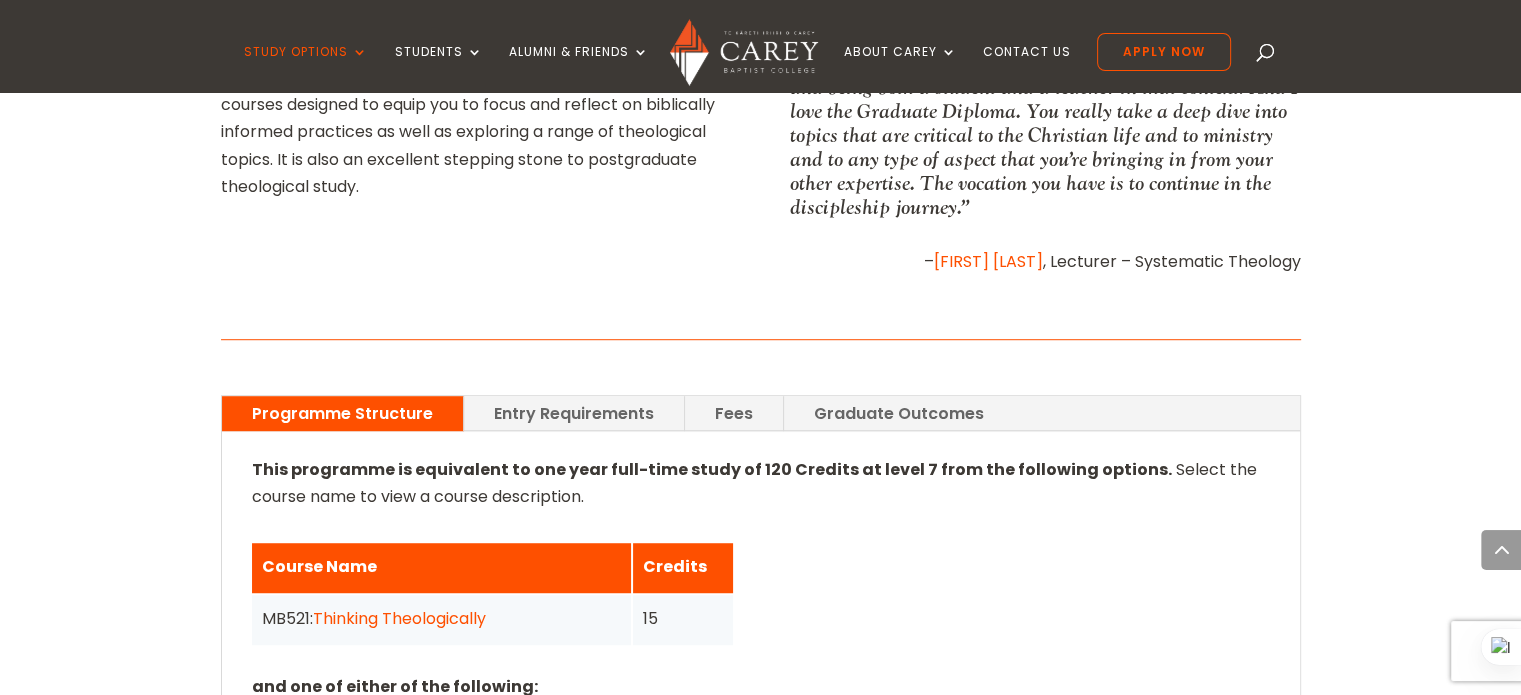 scroll, scrollTop: 1219, scrollLeft: 0, axis: vertical 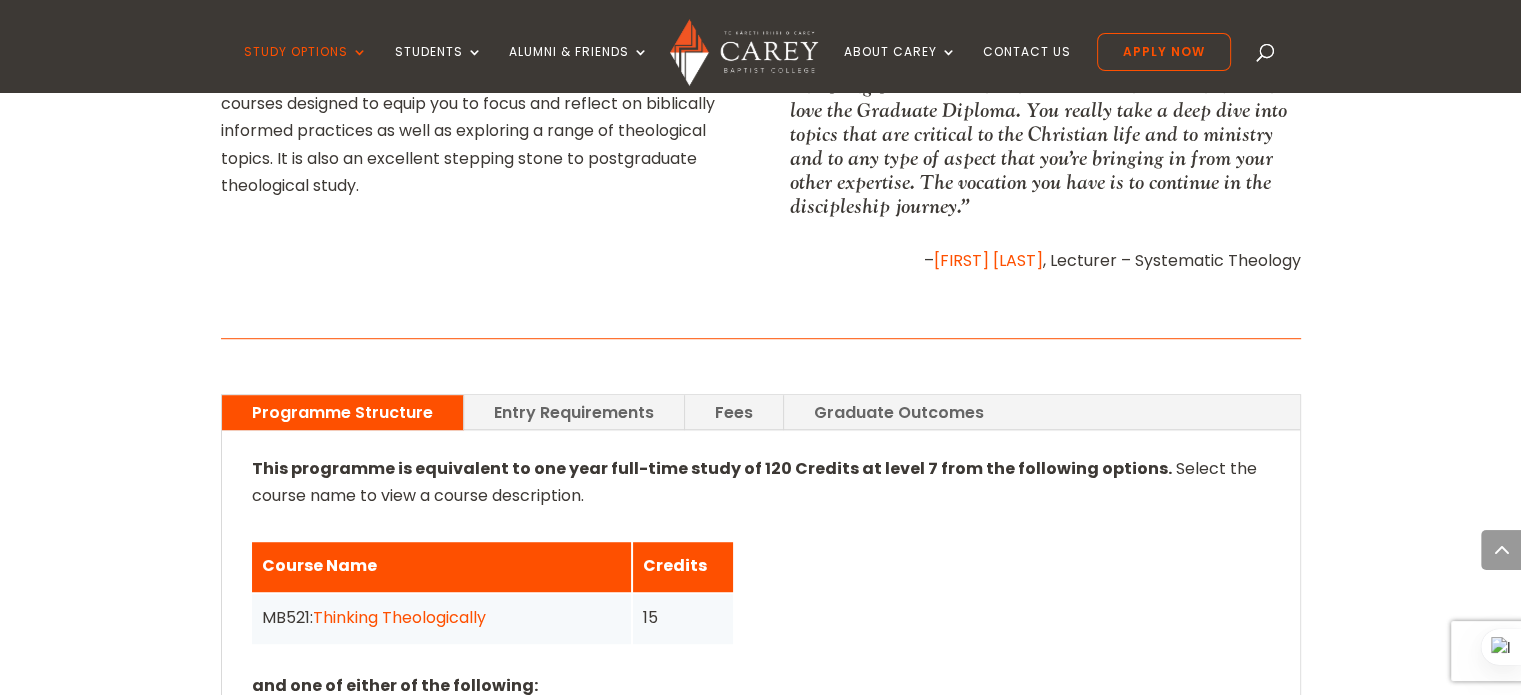 click on "Graduate Outcomes" at bounding box center (899, 412) 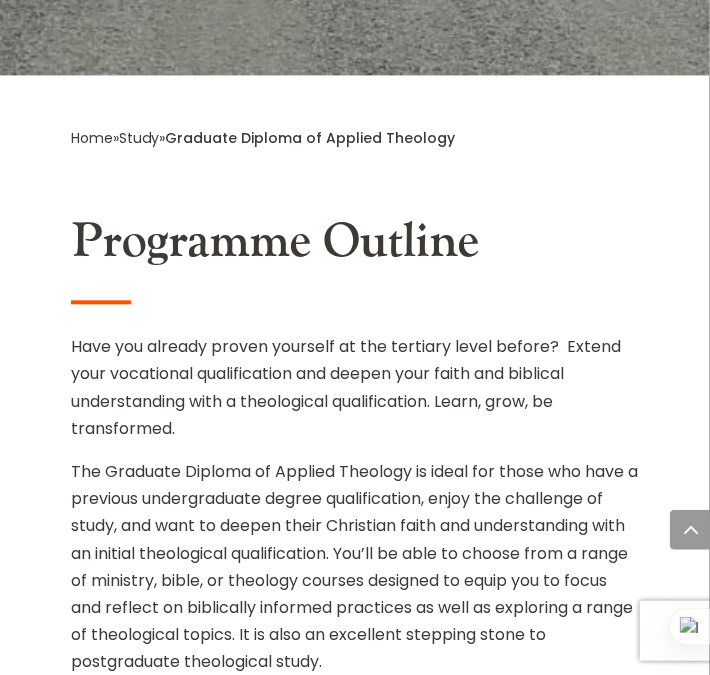 scroll, scrollTop: 886, scrollLeft: 0, axis: vertical 